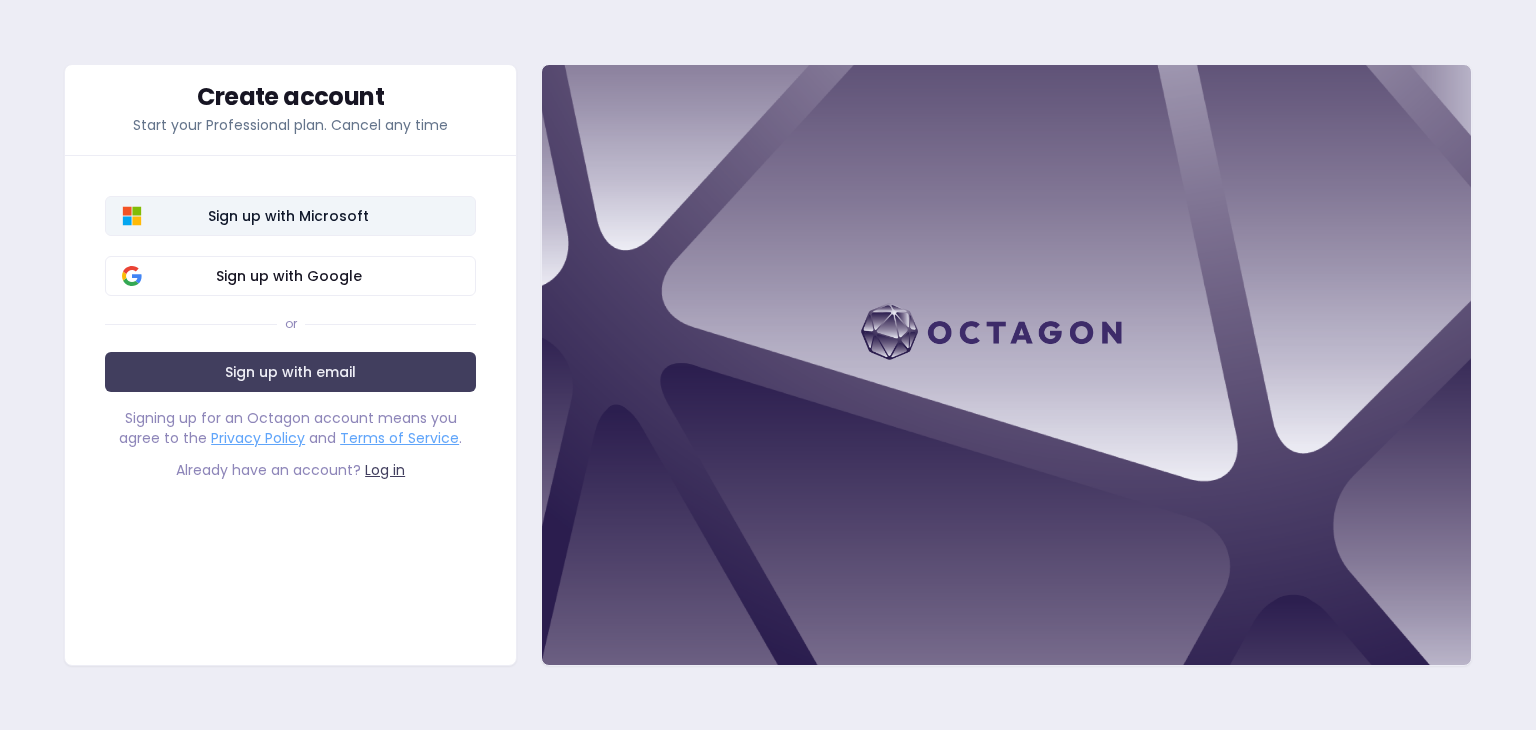 scroll, scrollTop: 0, scrollLeft: 0, axis: both 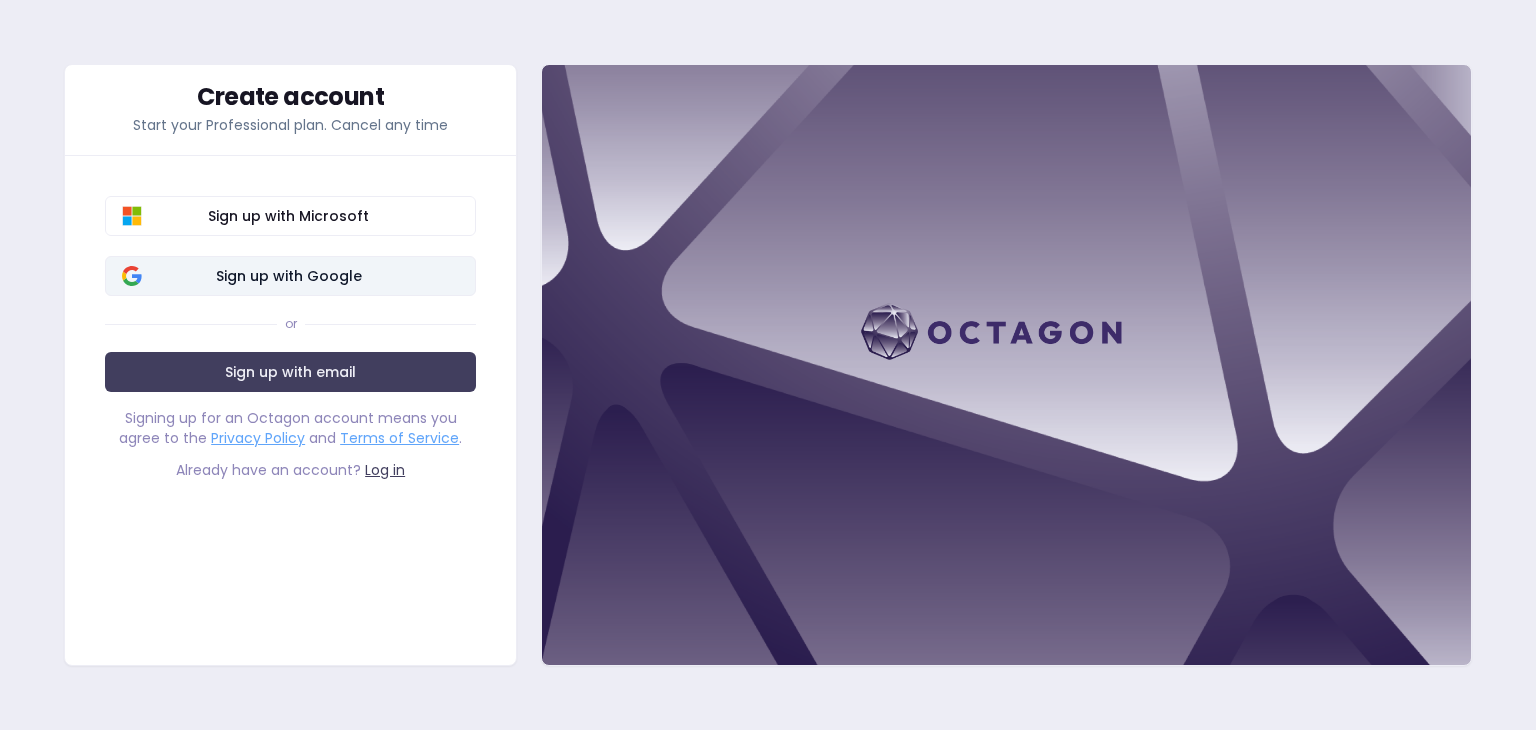 click on "Sign up with Google" at bounding box center [288, 276] 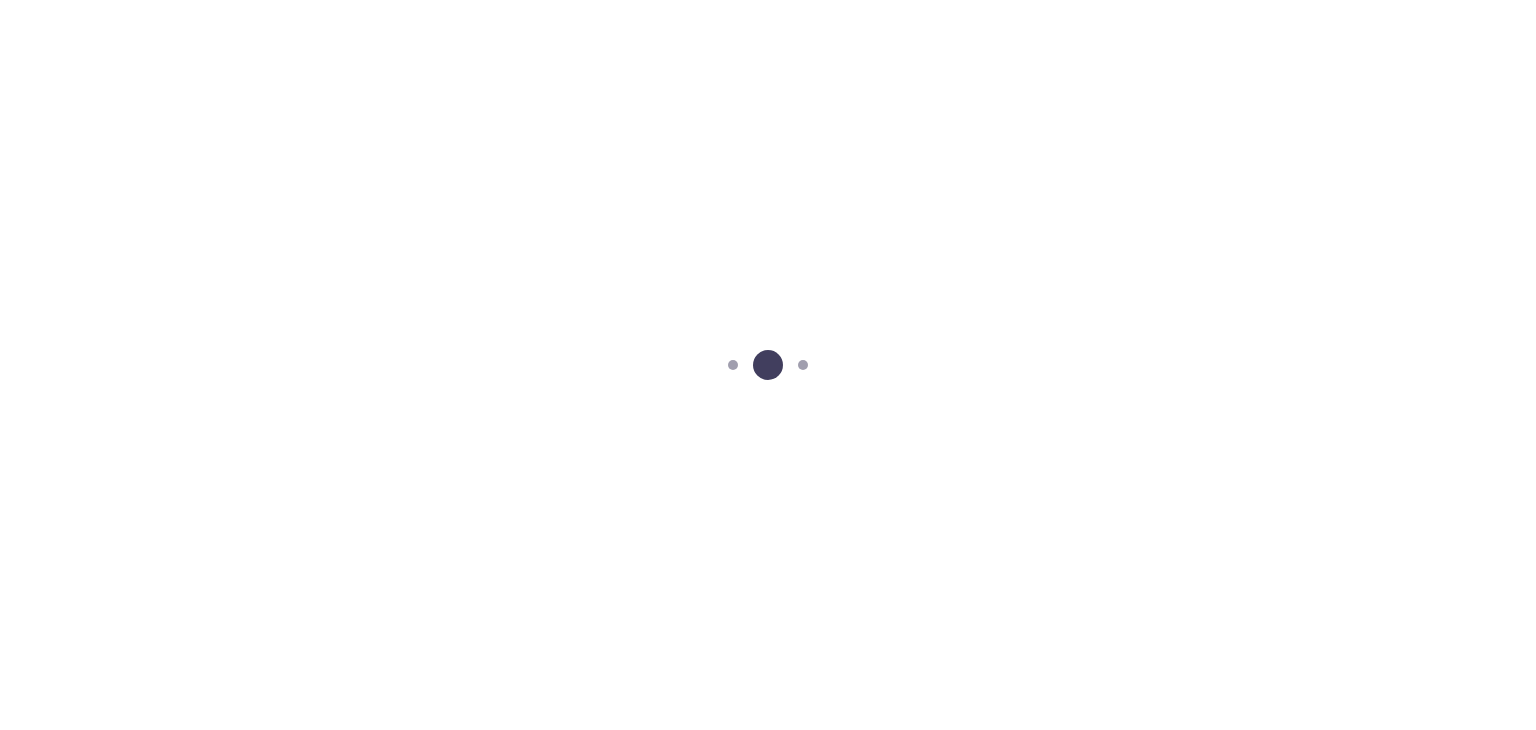 scroll, scrollTop: 0, scrollLeft: 0, axis: both 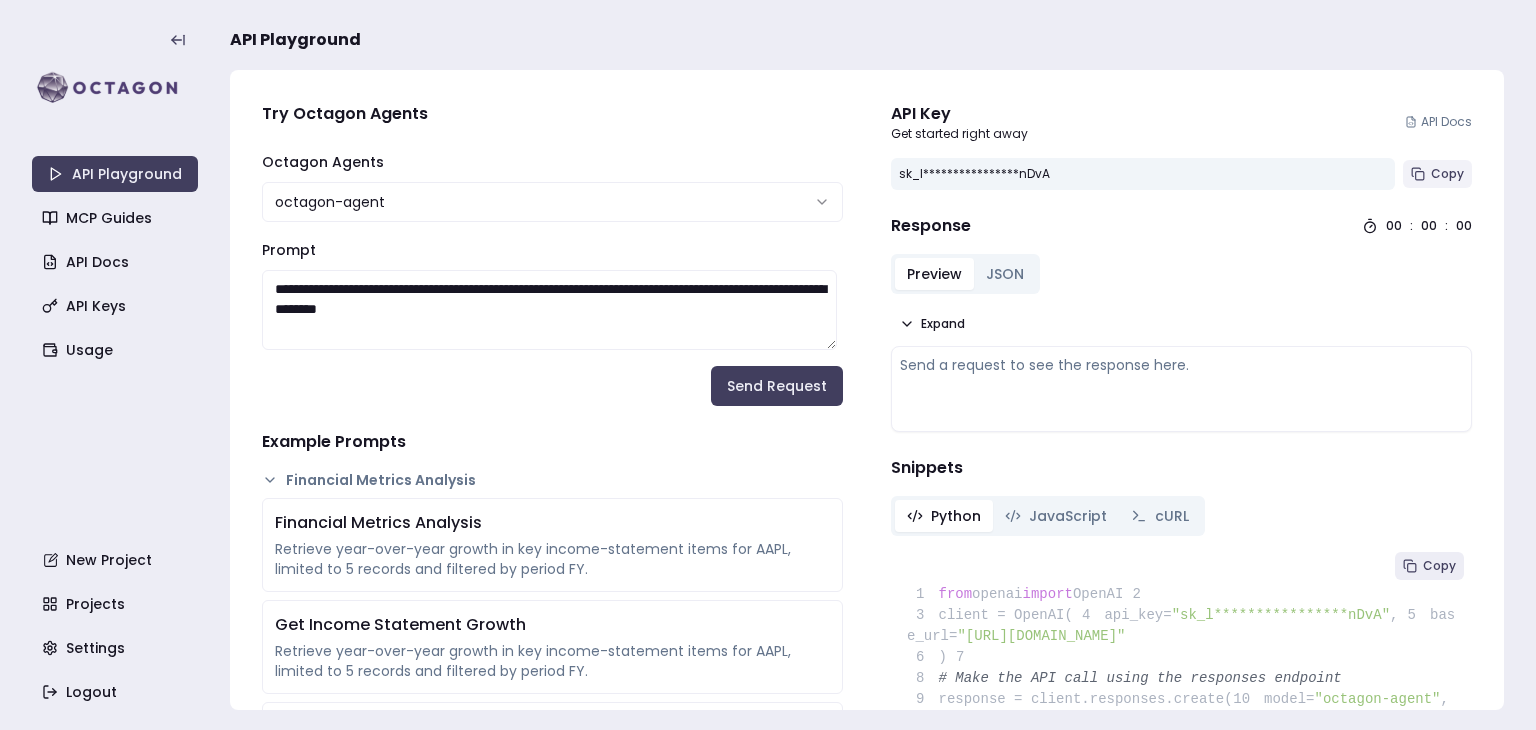 click on "Copy" at bounding box center [1447, 174] 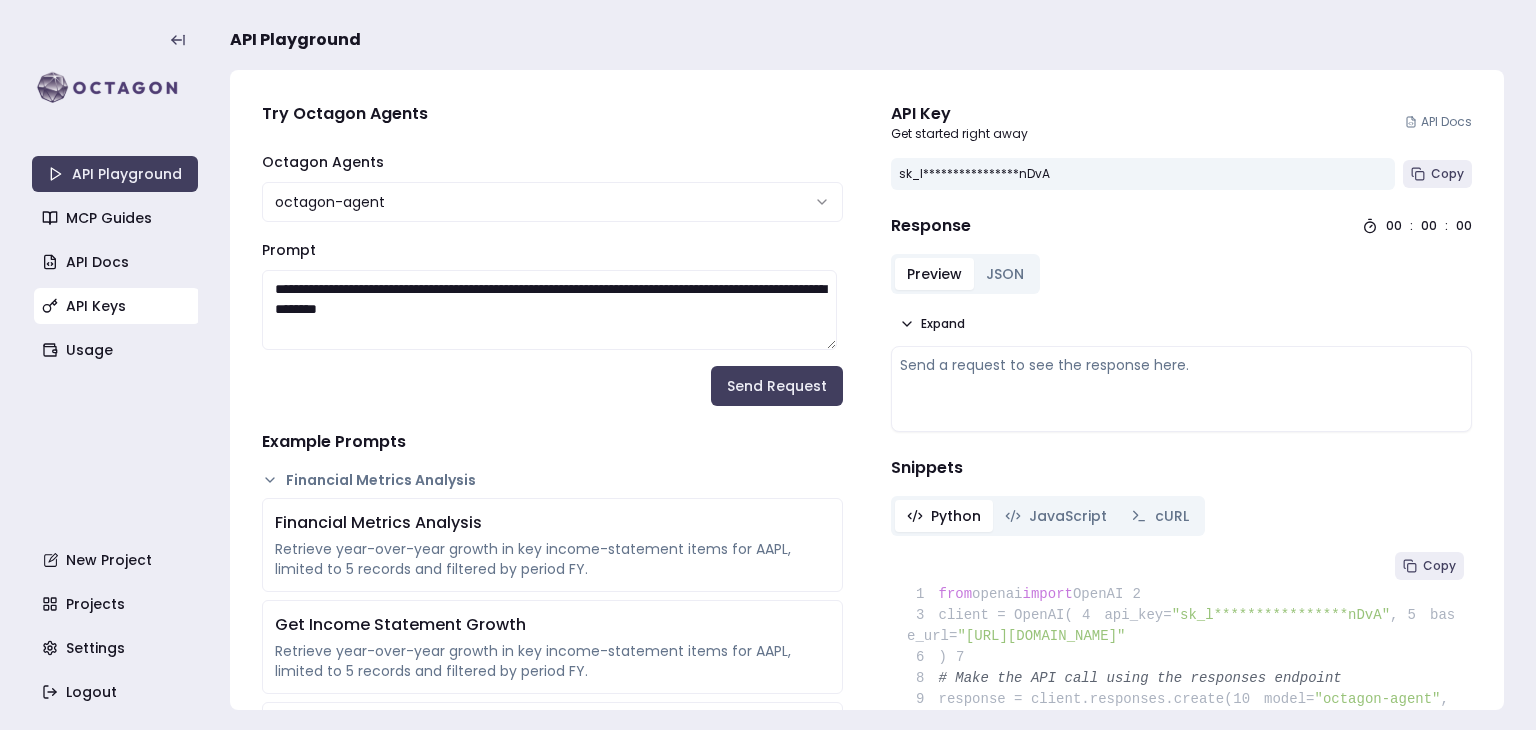 click on "API Keys" at bounding box center (117, 306) 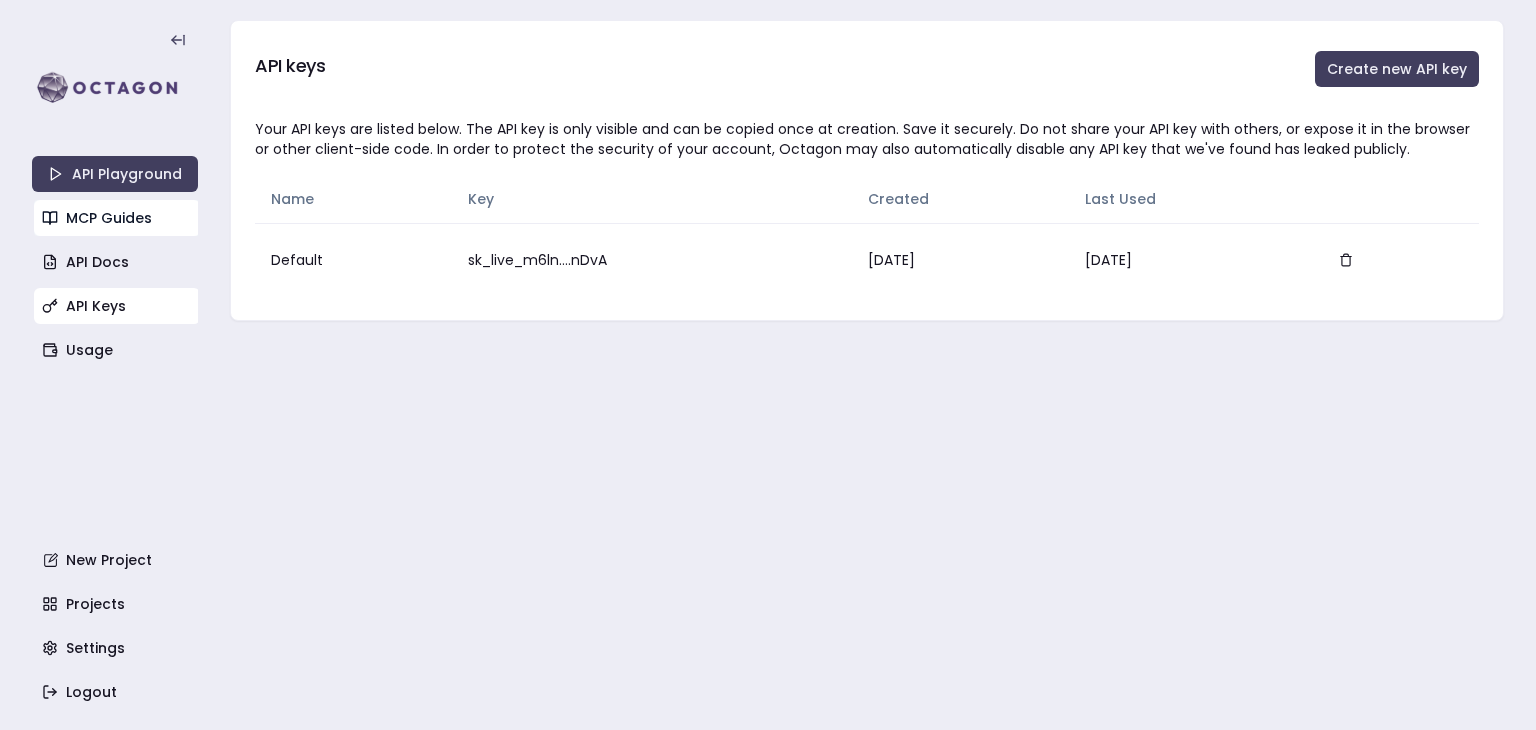 click on "MCP Guides" at bounding box center (117, 218) 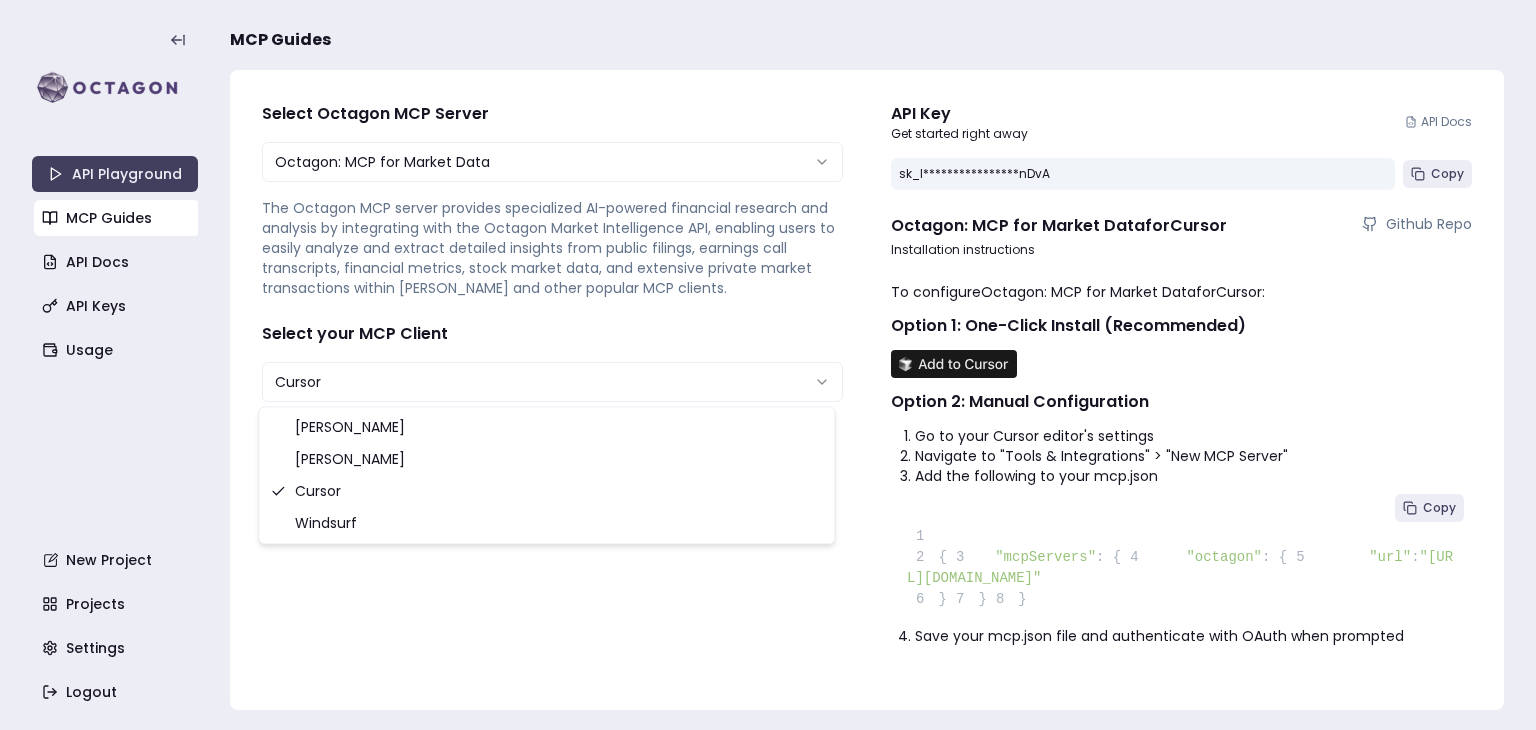 click on "**********" at bounding box center (768, 365) 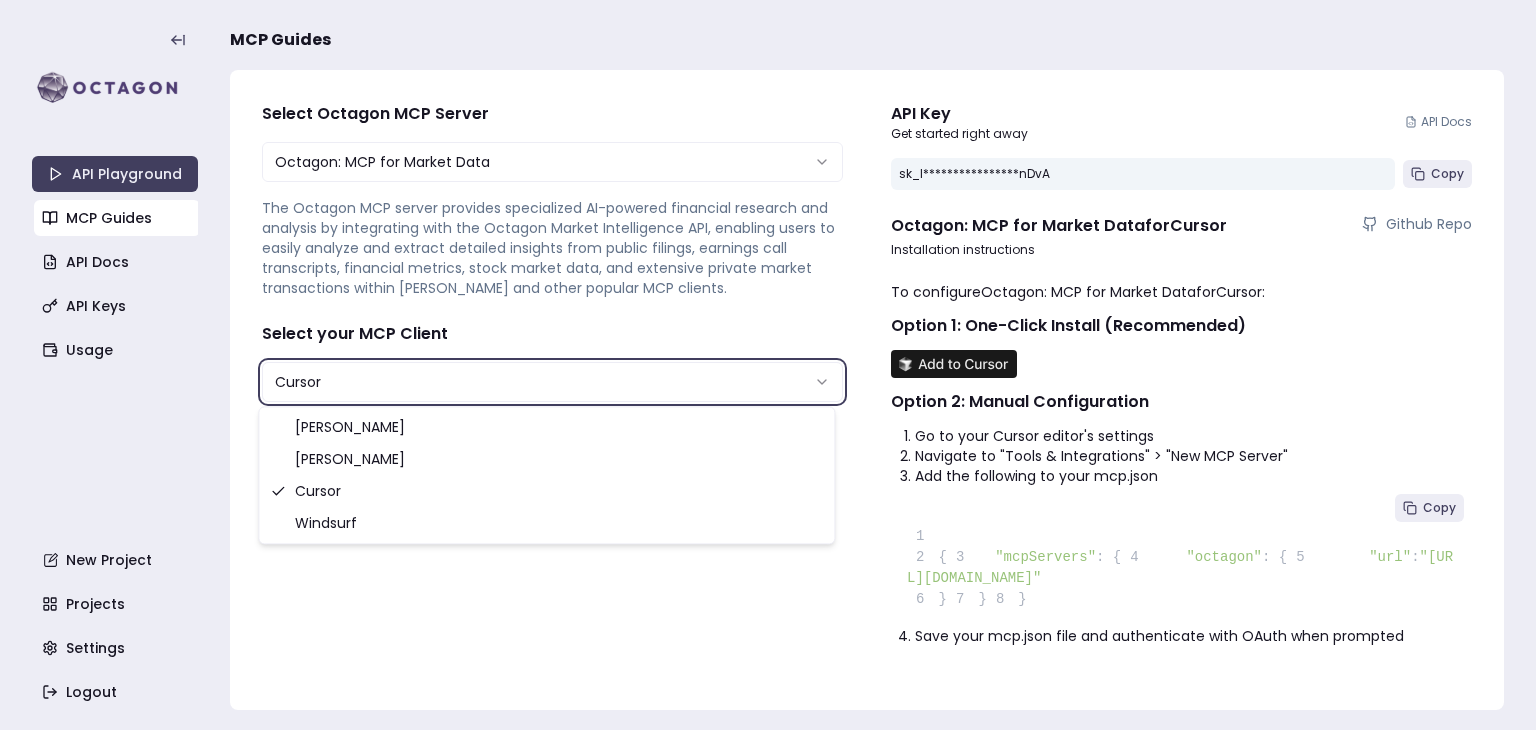 click on "**********" at bounding box center [768, 365] 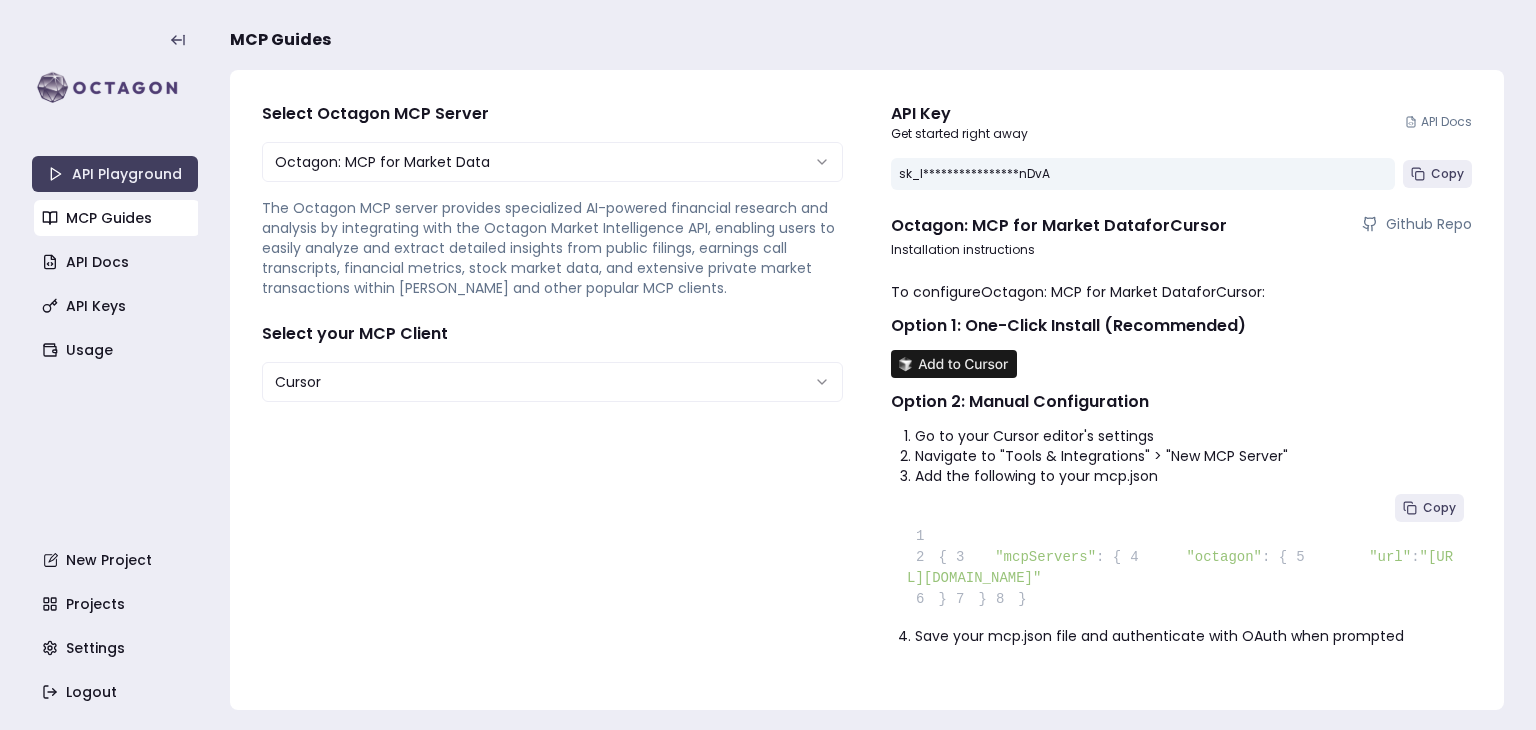 click on "**********" at bounding box center (768, 365) 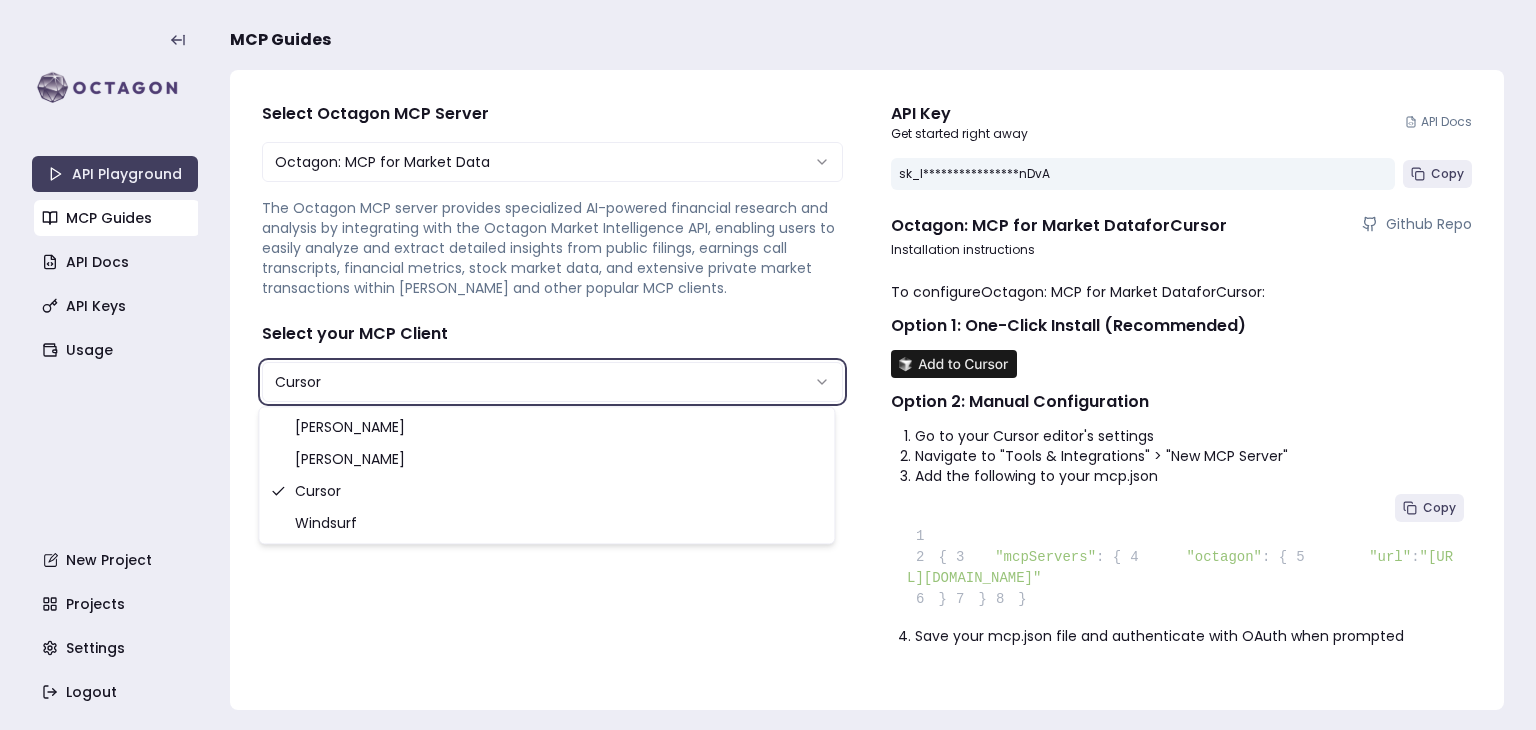 click on "**********" at bounding box center (768, 365) 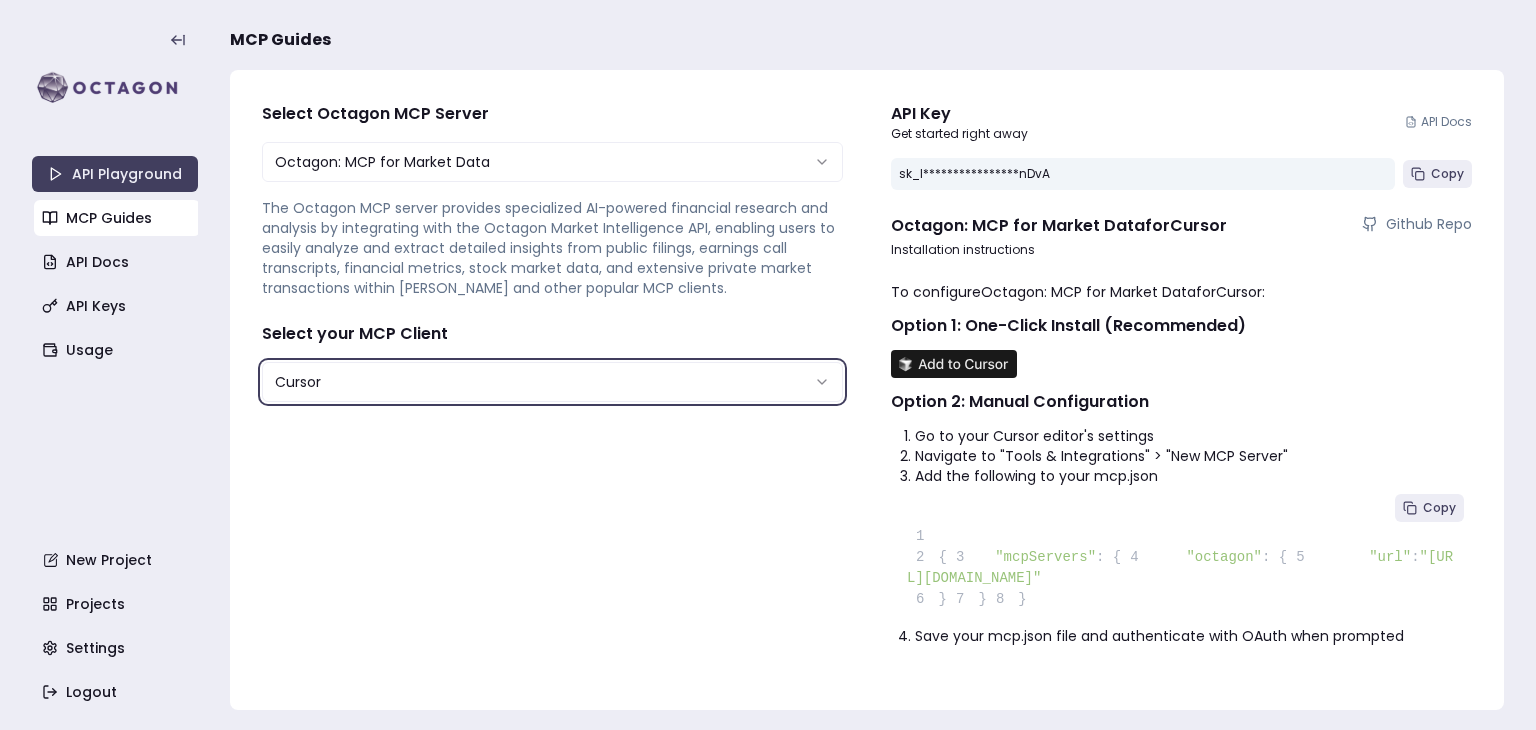 scroll, scrollTop: 0, scrollLeft: 0, axis: both 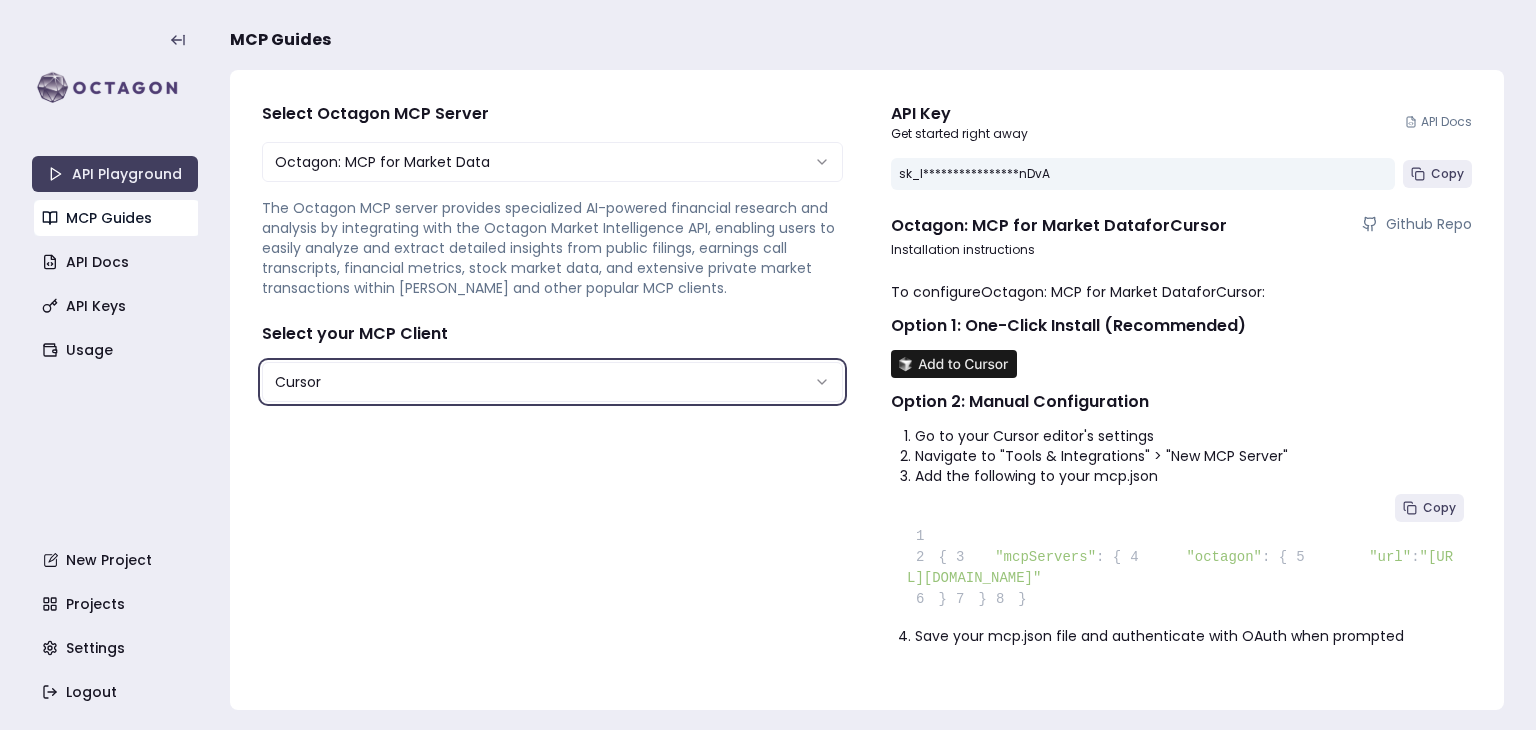 click on "MCP Guides" at bounding box center [117, 218] 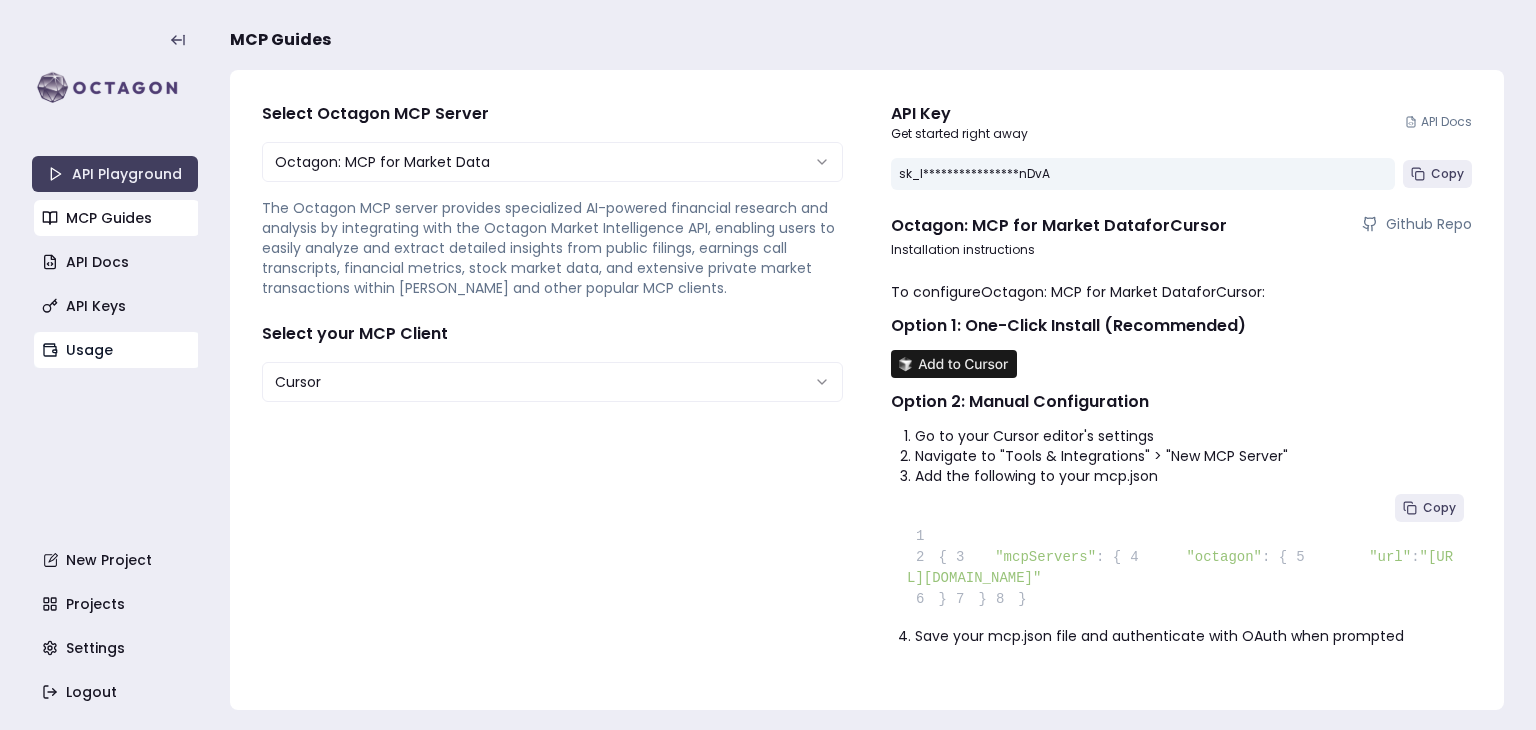 click on "Usage" at bounding box center (117, 350) 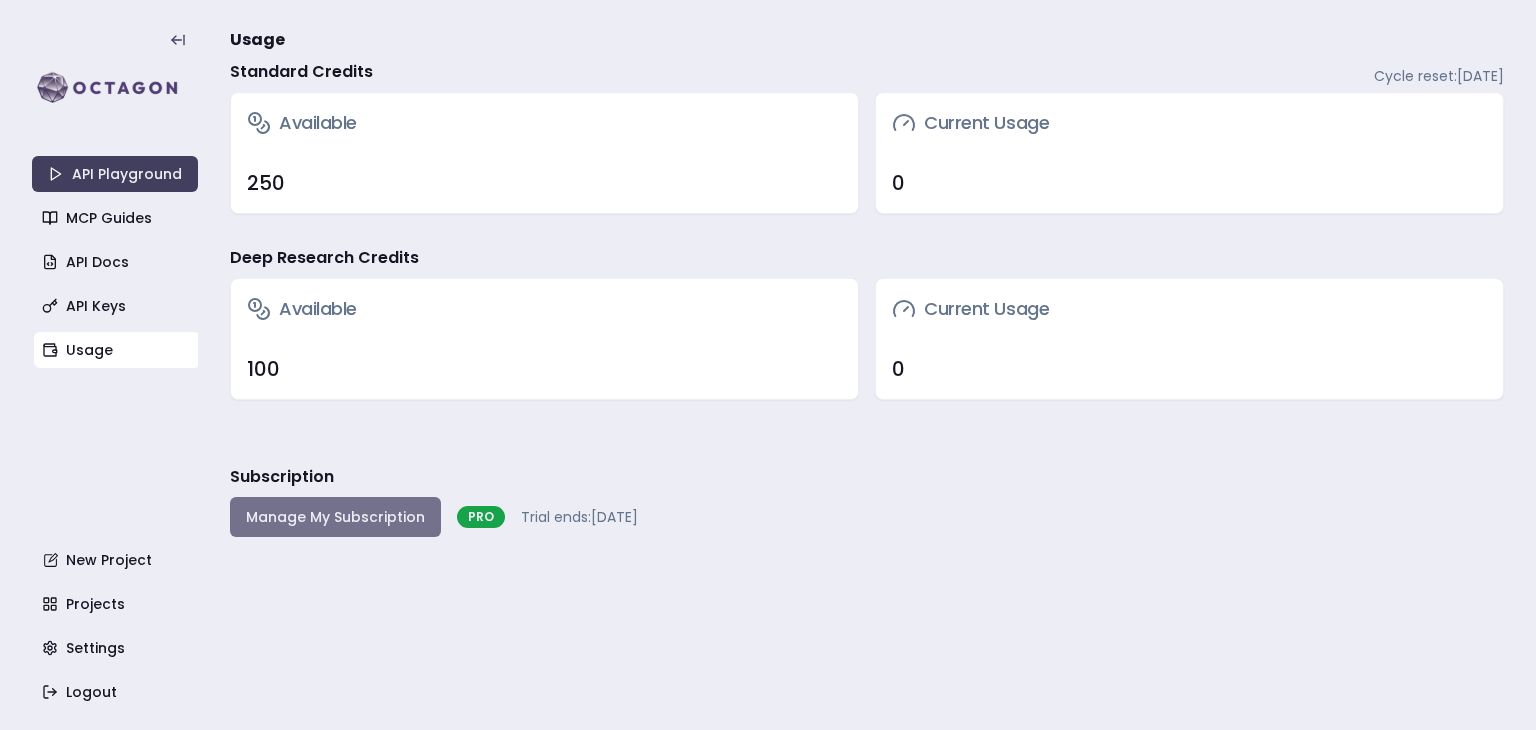 click on "Manage My Subscription" at bounding box center [335, 517] 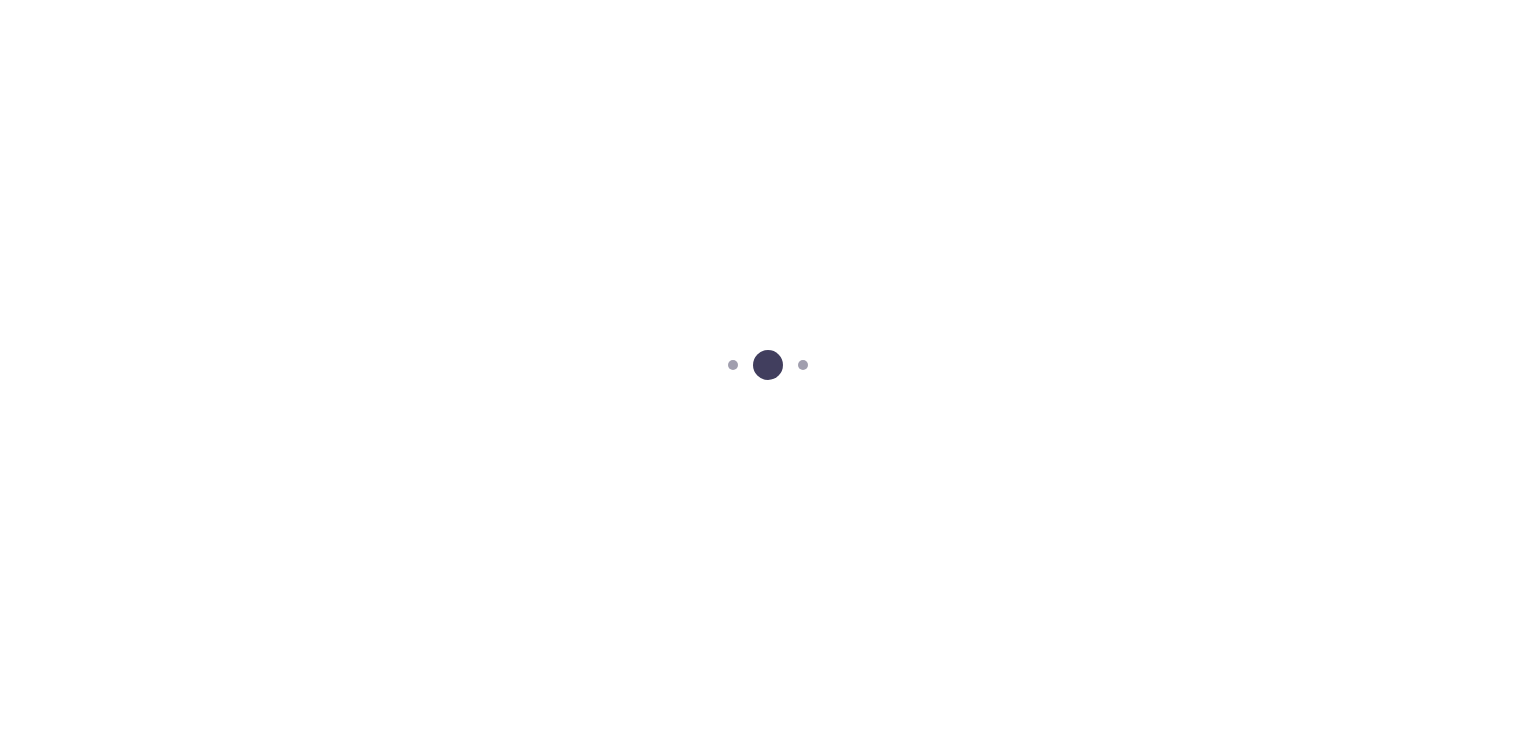 scroll, scrollTop: 0, scrollLeft: 0, axis: both 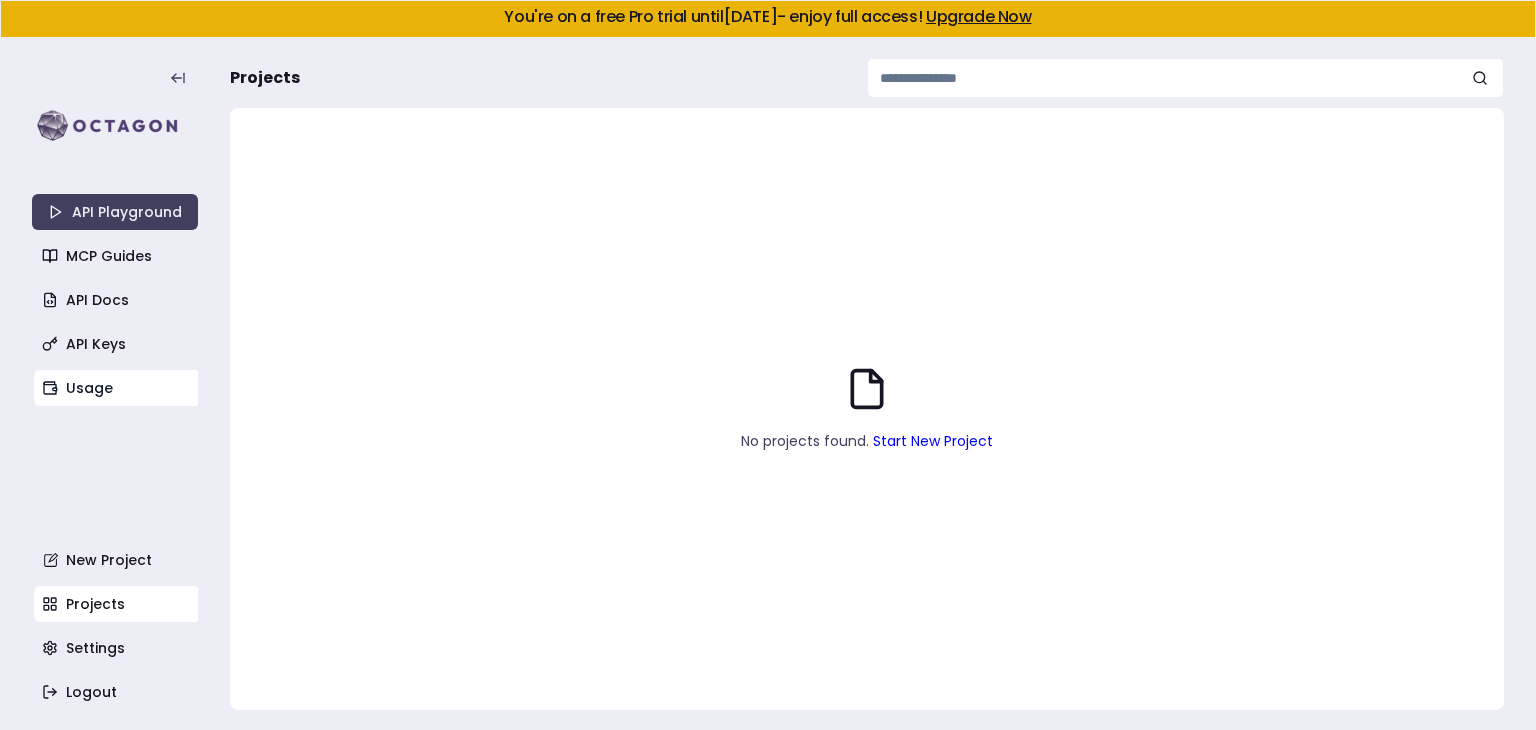 click on "Usage" at bounding box center (117, 388) 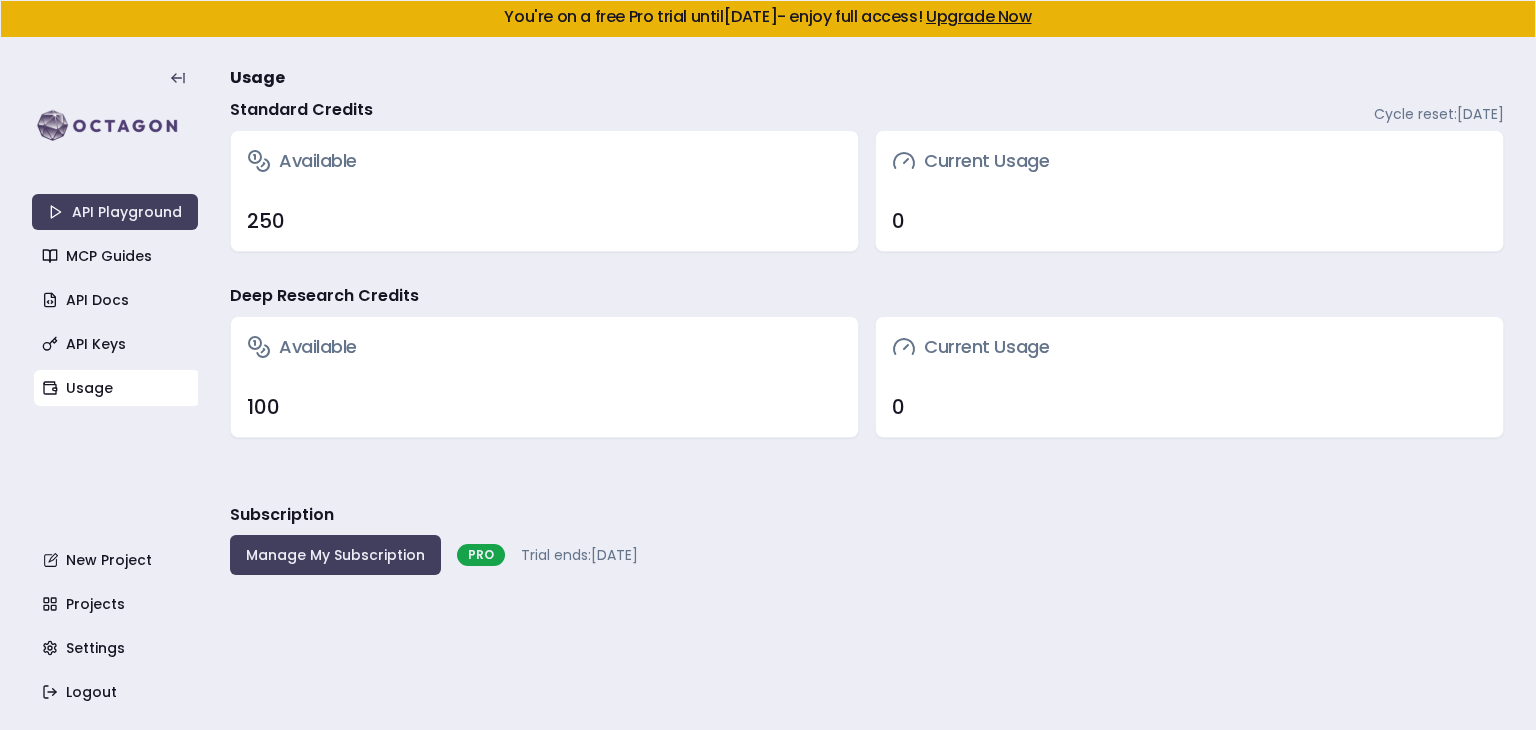 click on "Usage Standard Credits Cycle reset:  [DATE]  Available 250  Current Usage 0 Deep Research Credits  Available 100  Current Usage 0 Subscription Manage My Subscription PRO Trial ends:  [DATE]" at bounding box center (867, 384) 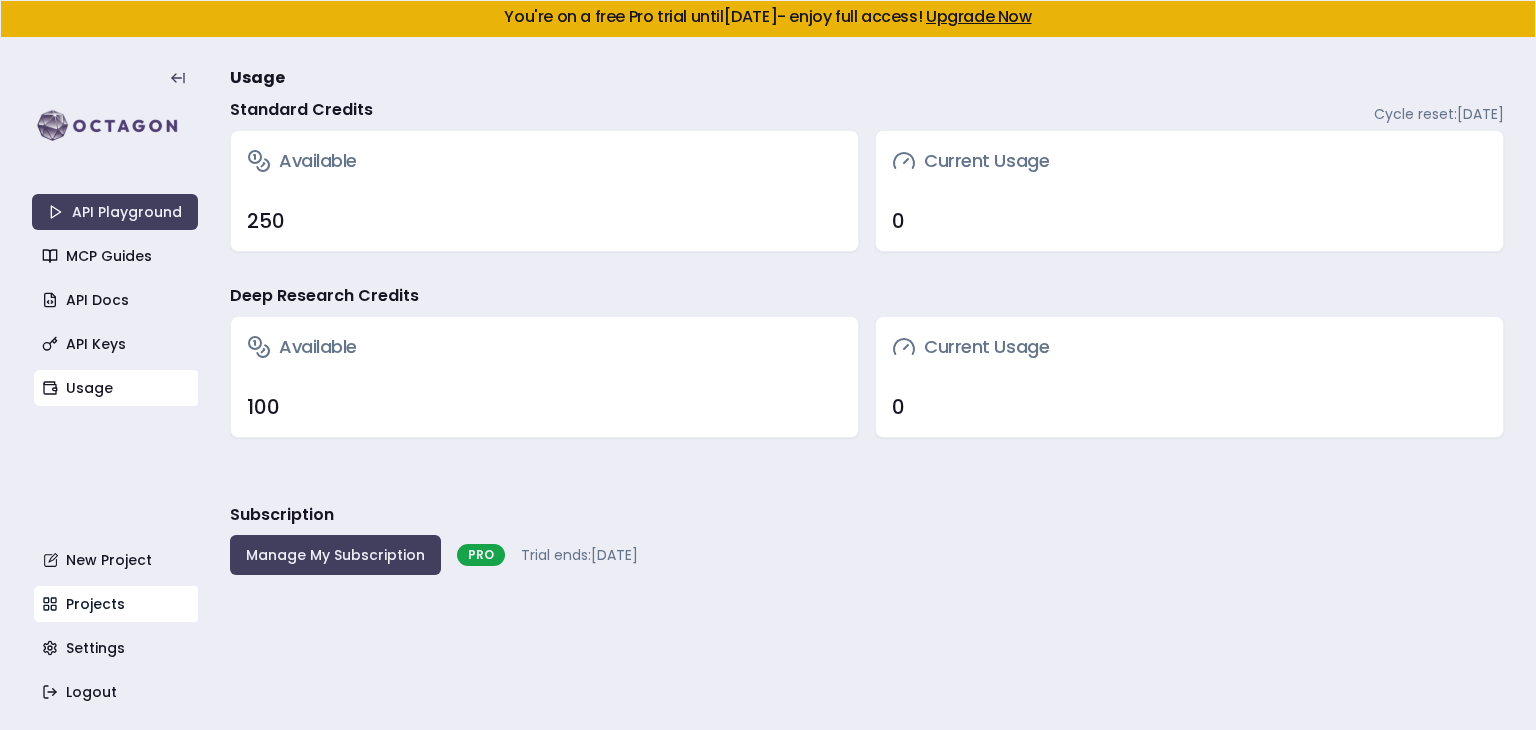 click on "Projects" at bounding box center [117, 604] 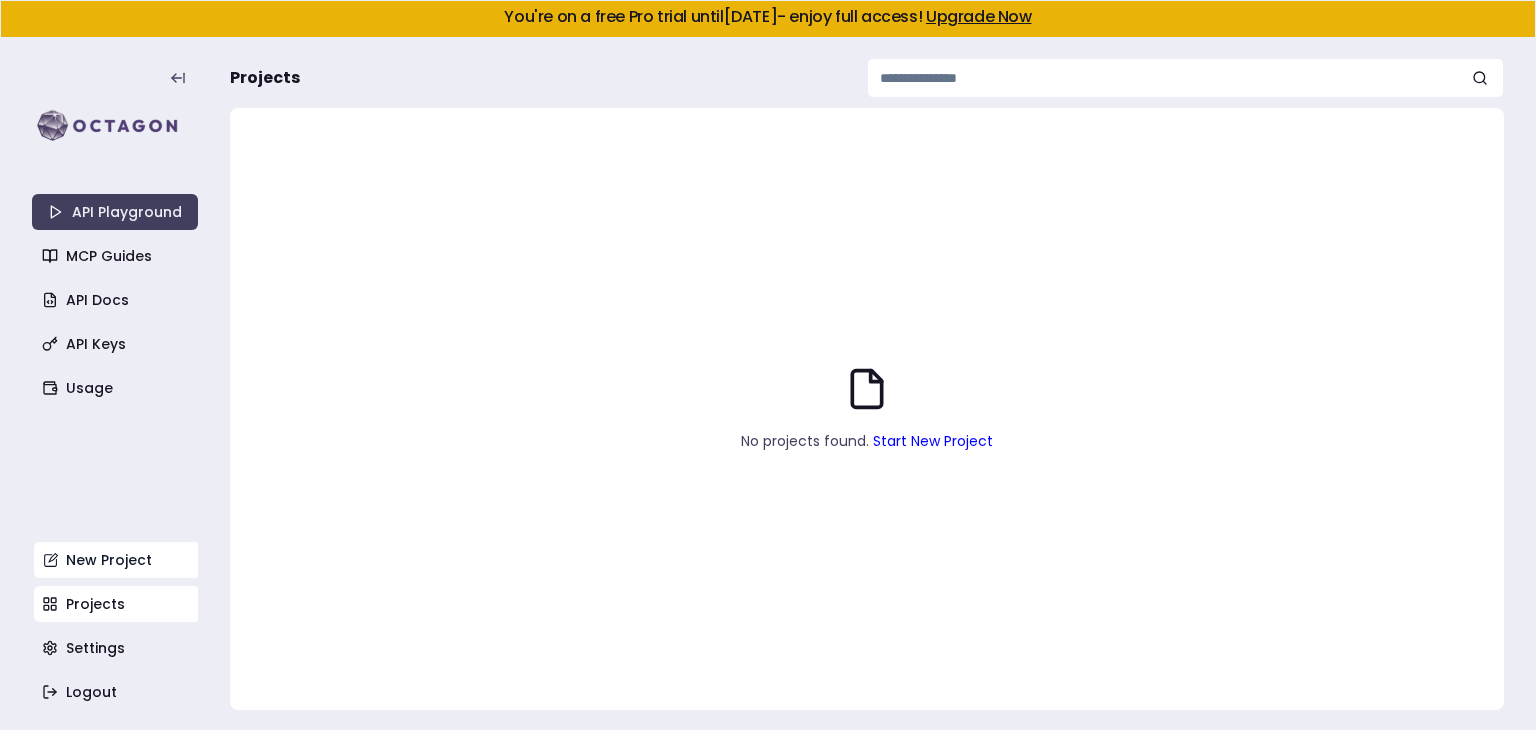 click on "New Project" at bounding box center [117, 560] 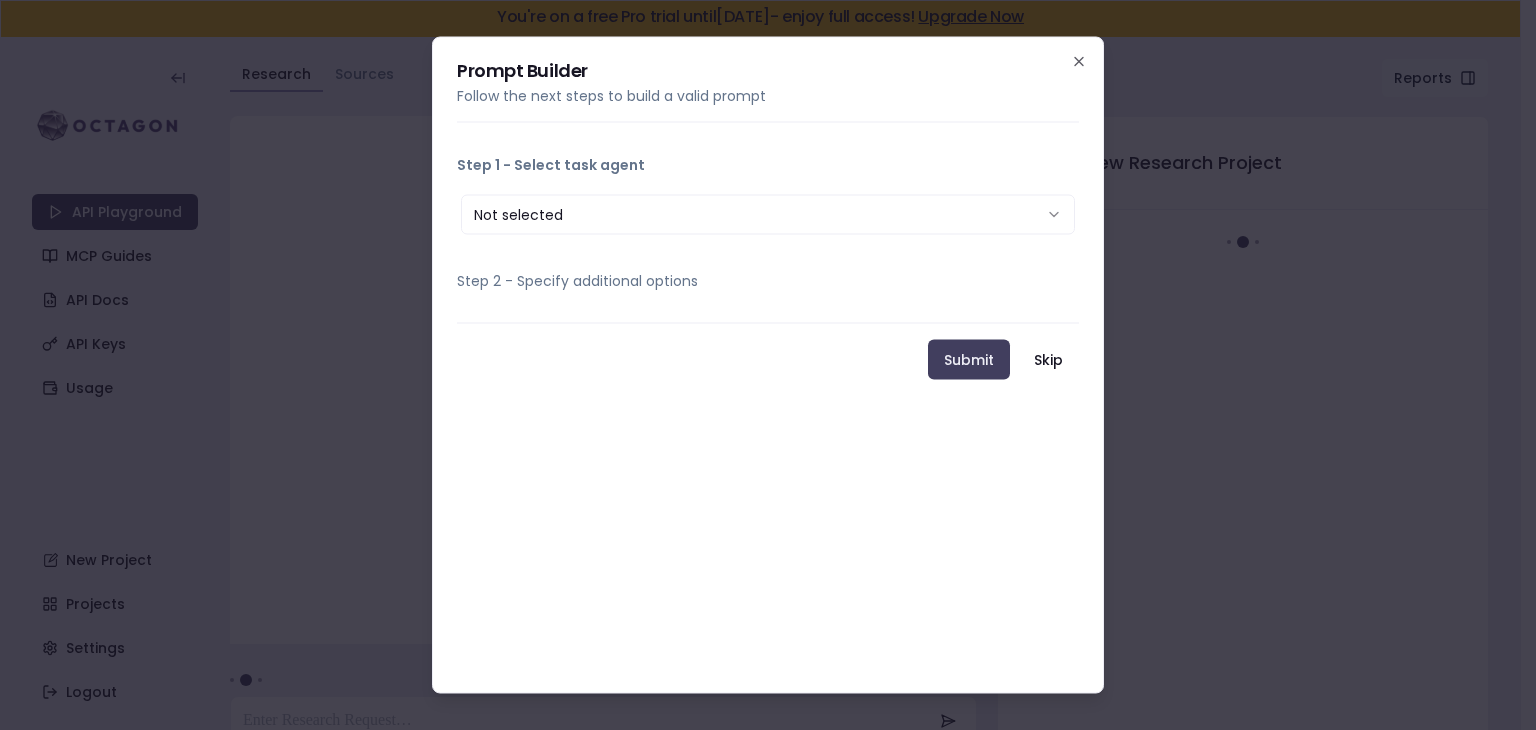 scroll, scrollTop: 37, scrollLeft: 0, axis: vertical 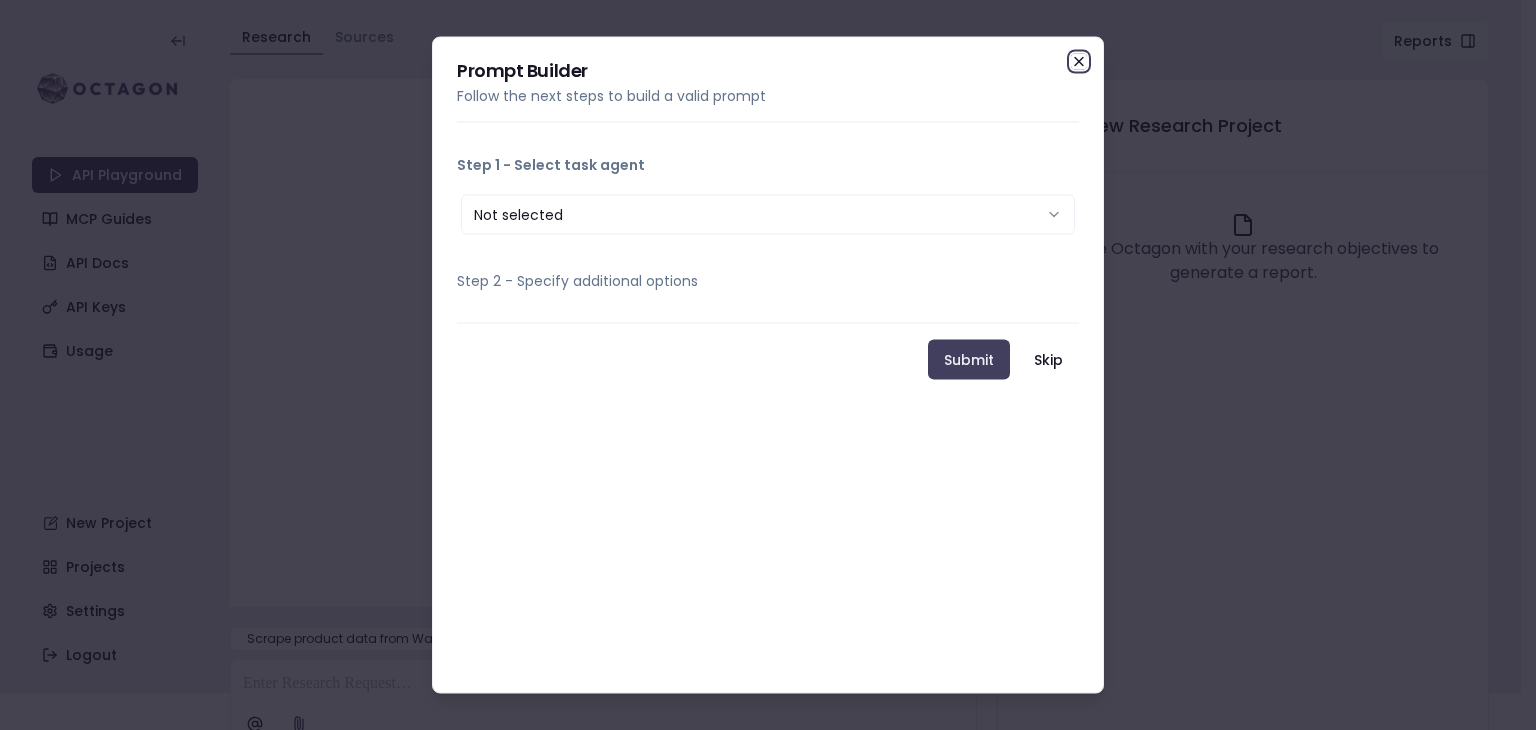 click 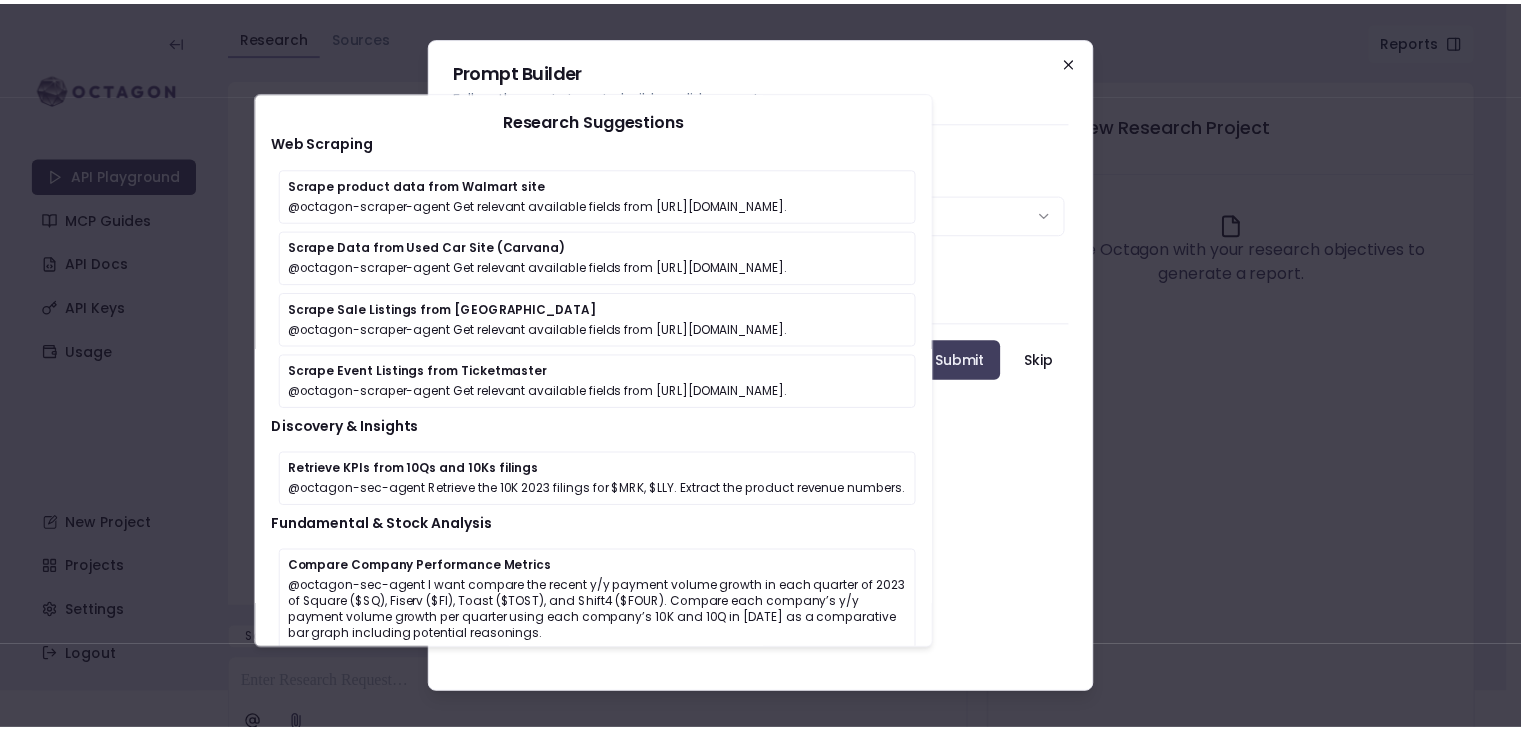 scroll, scrollTop: 16, scrollLeft: 0, axis: vertical 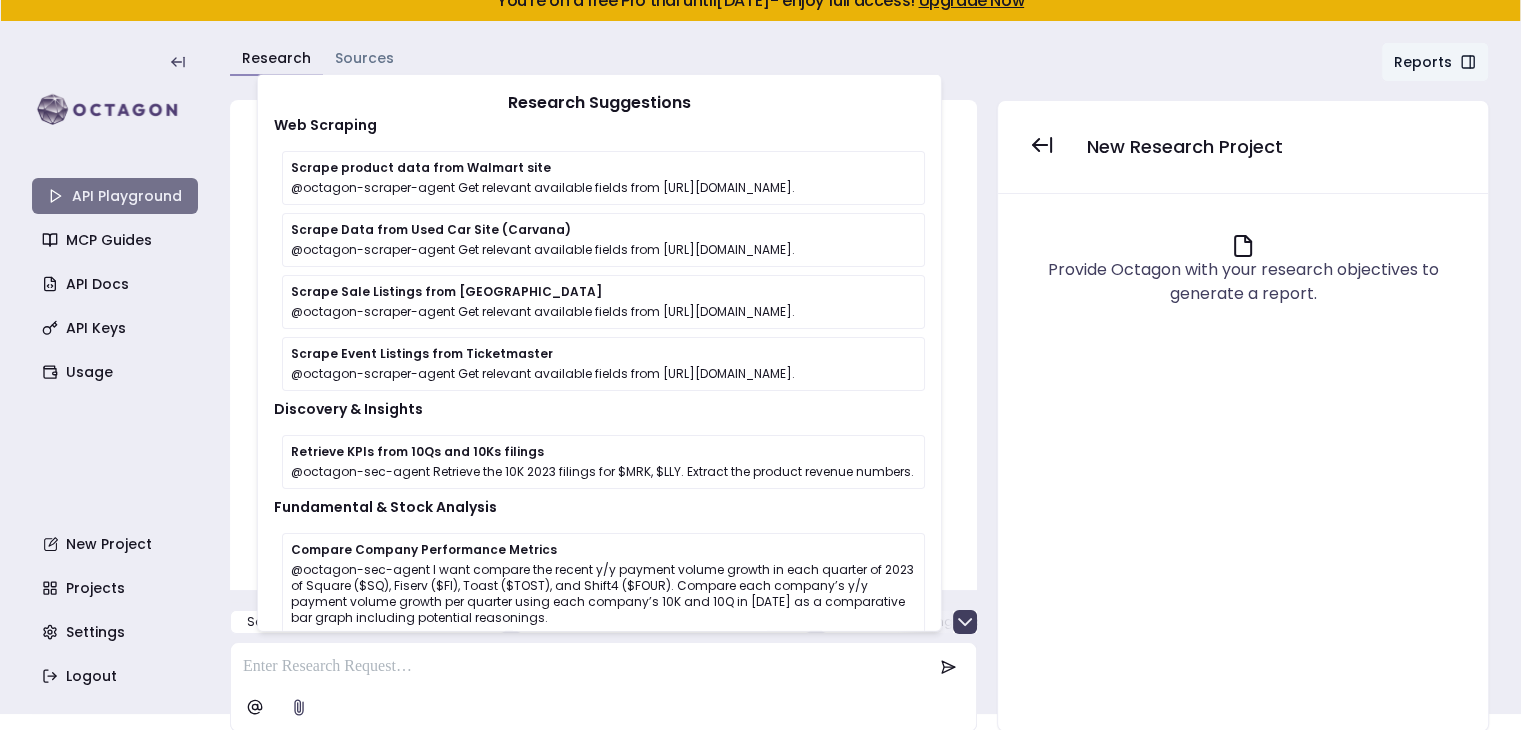 click on "API Playground" at bounding box center (115, 196) 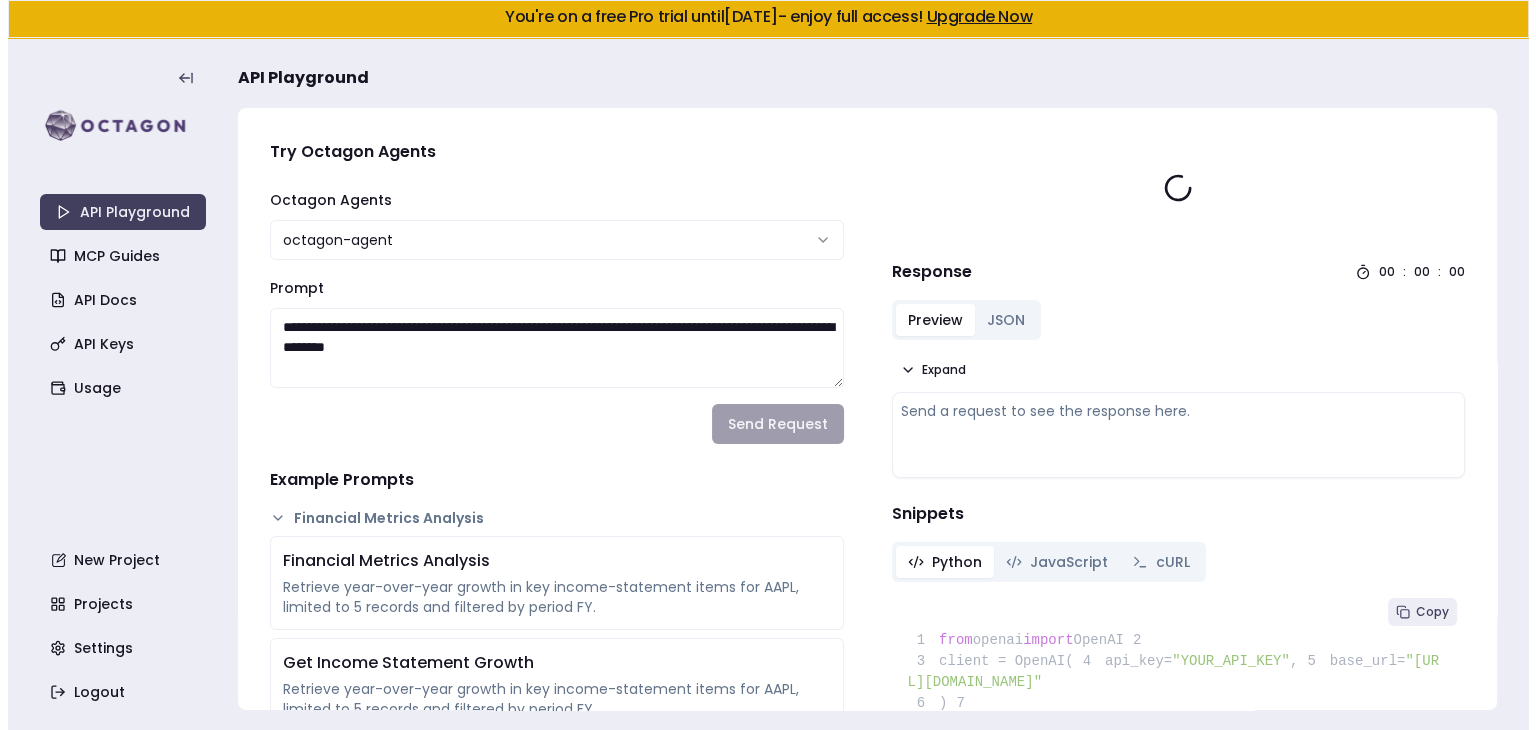 scroll, scrollTop: 0, scrollLeft: 0, axis: both 